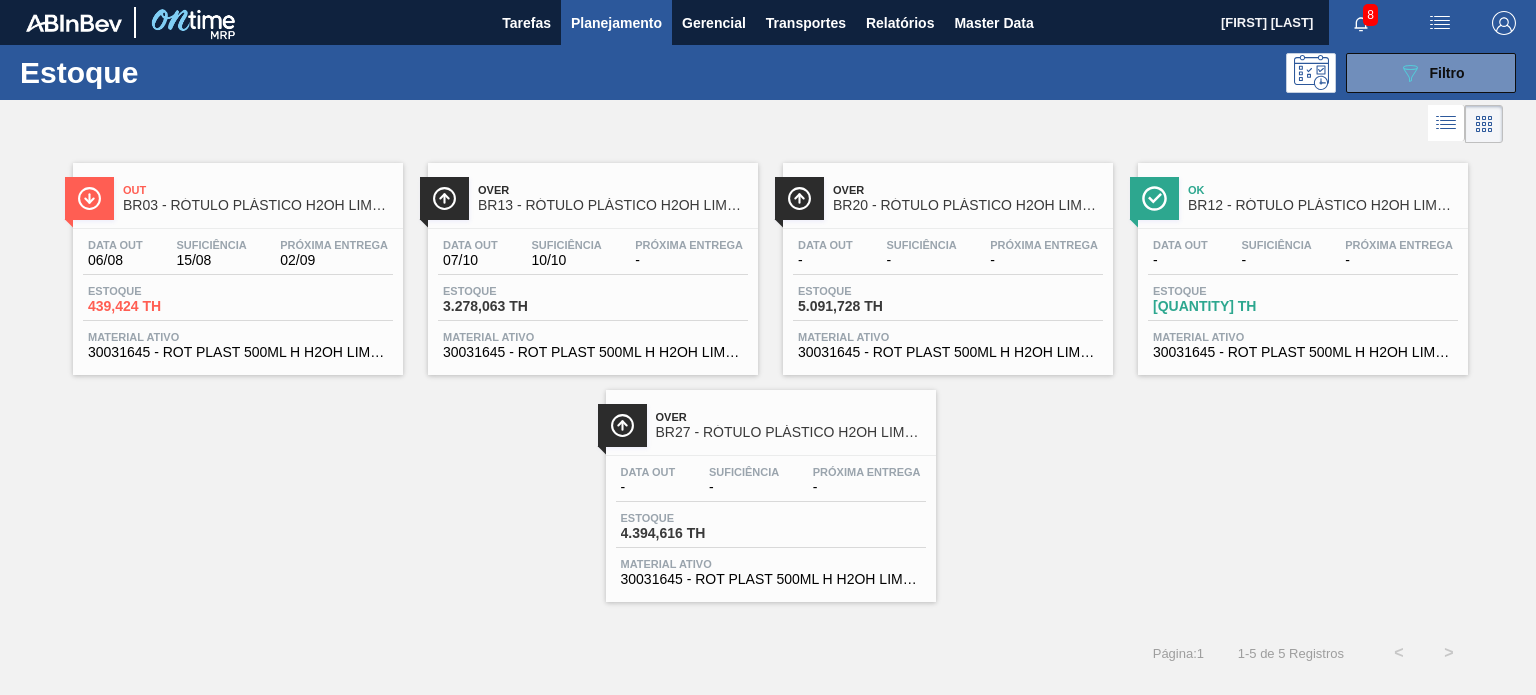 scroll, scrollTop: 0, scrollLeft: 0, axis: both 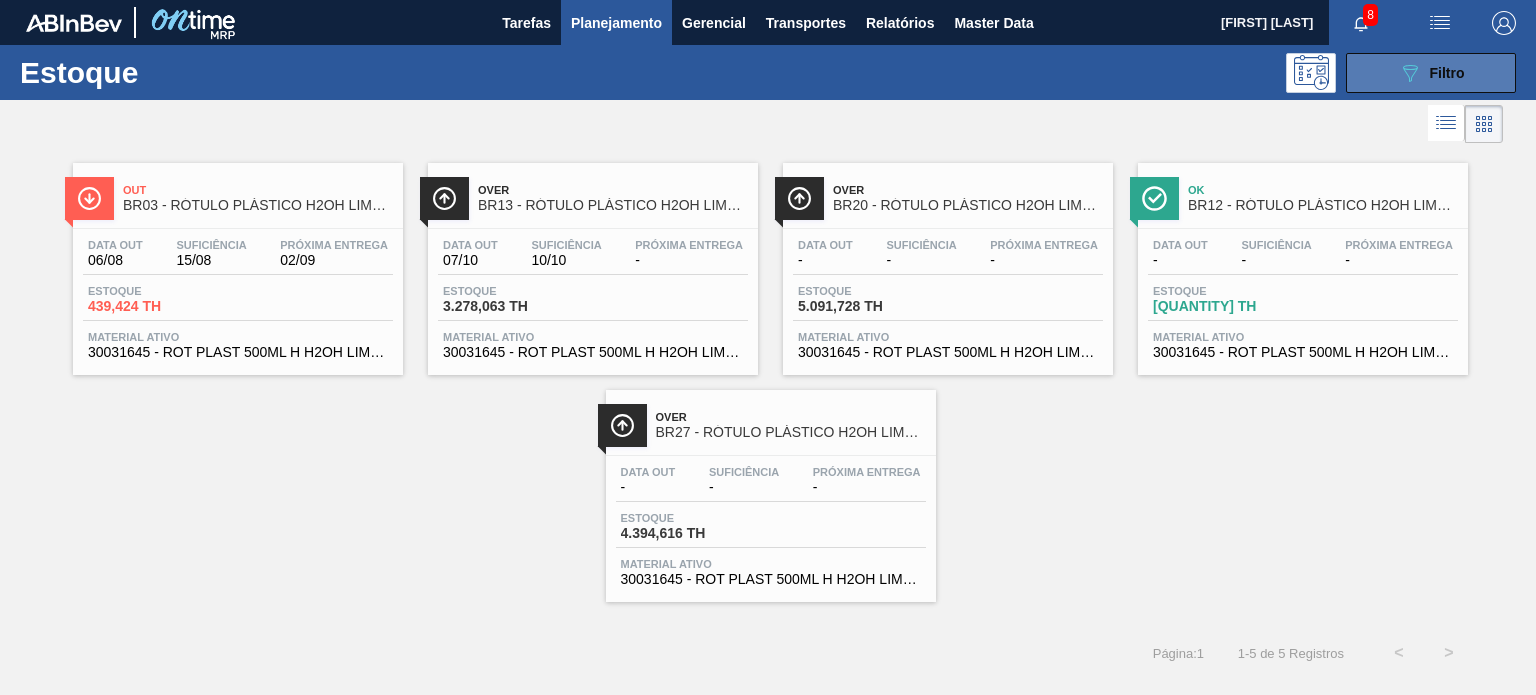 click on "089F7B8B-B2A5-4AFE-B5C0-19BA573D28AC Filtro" at bounding box center [1431, 73] 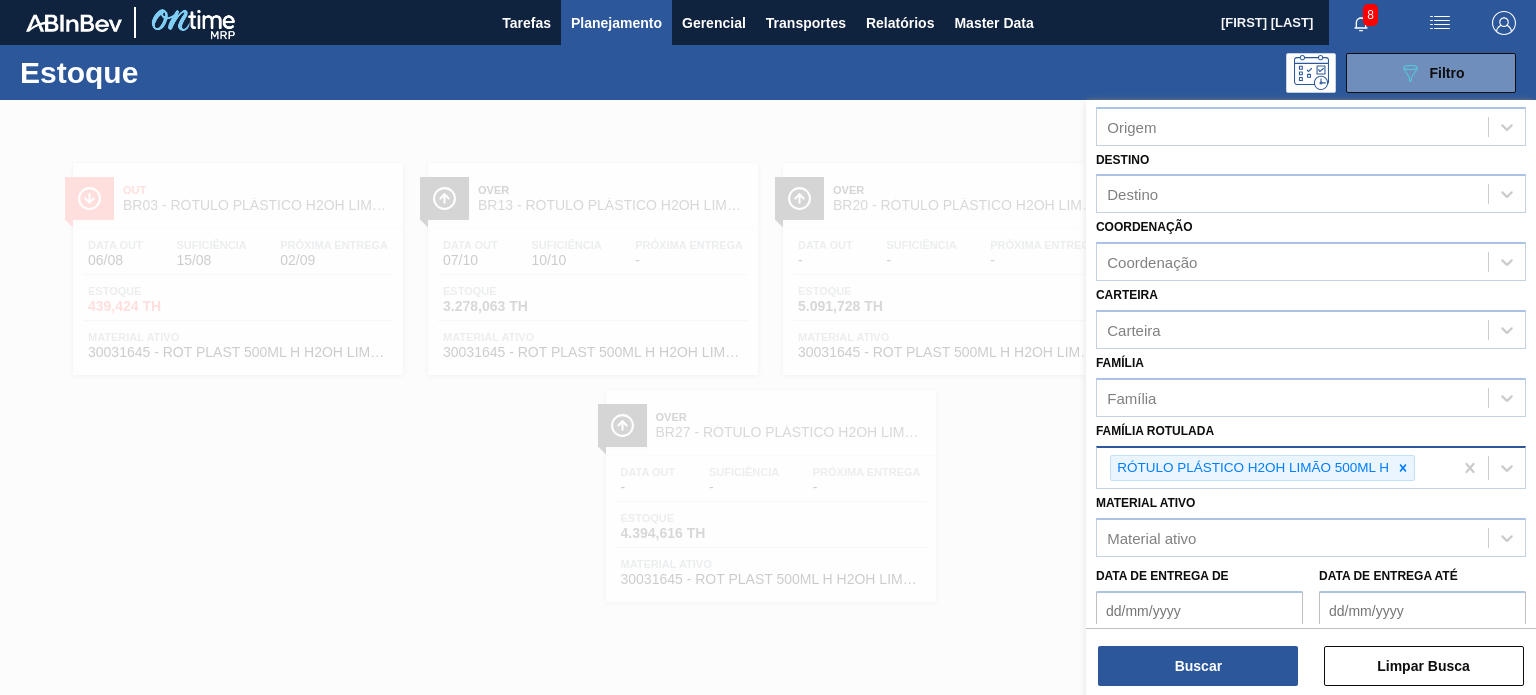click on "RÓTULO PLÁSTICO H2OH LIMÃO 500ML H" at bounding box center (1251, 468) 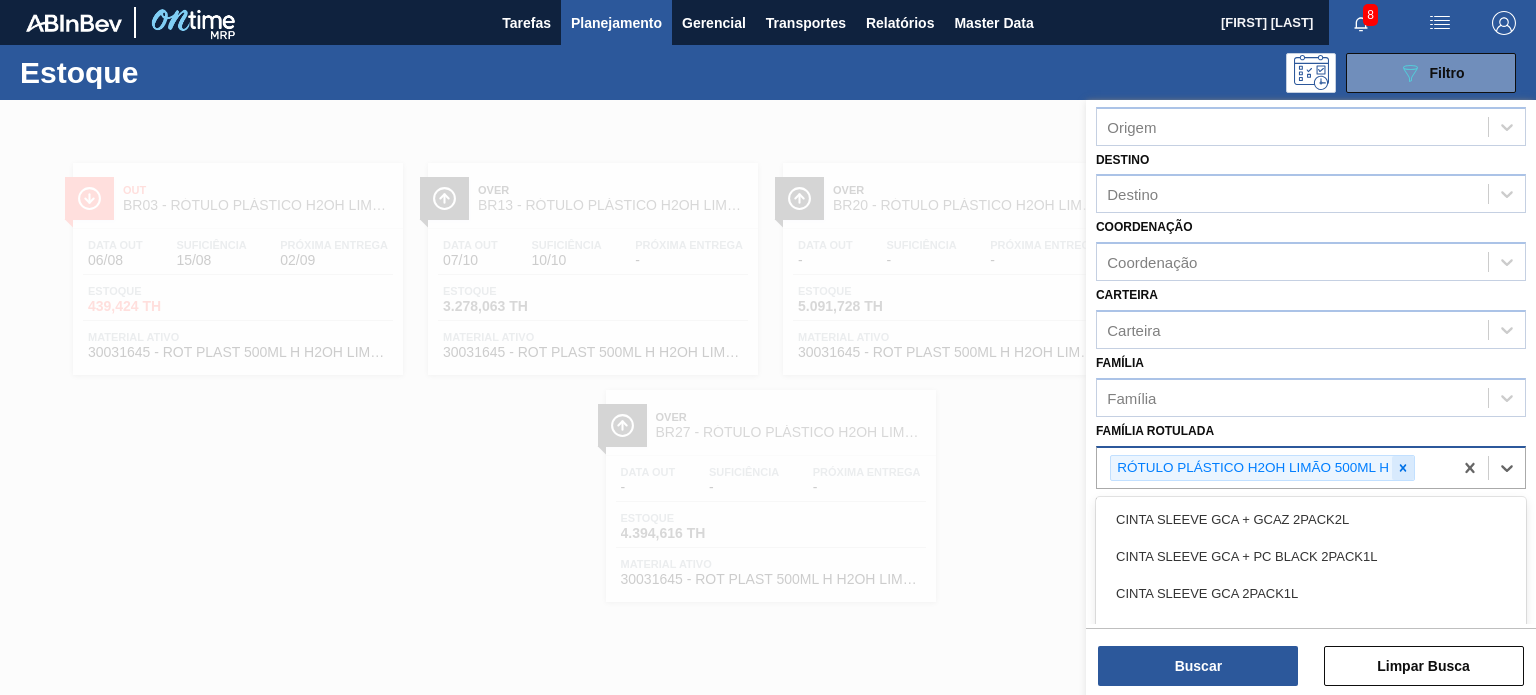 click at bounding box center [1403, 468] 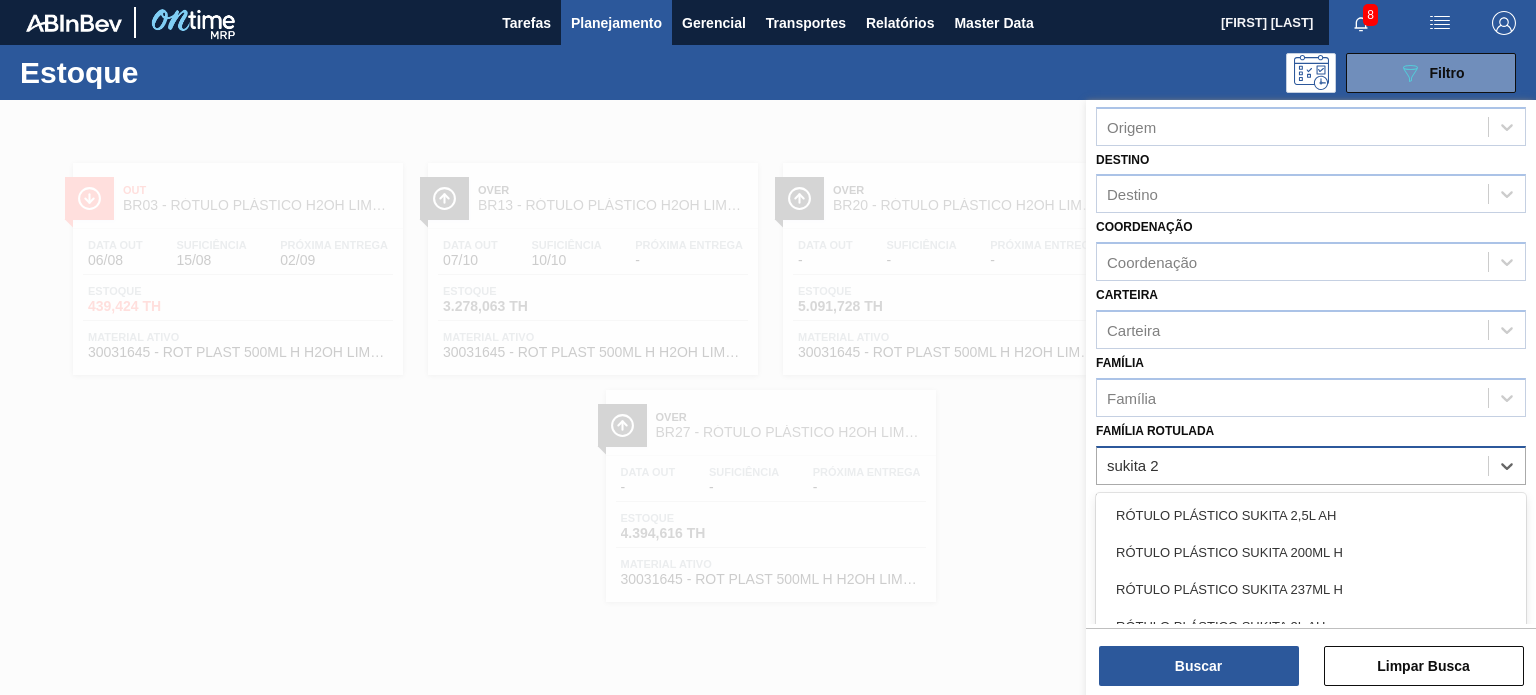 type on "sukita 2l" 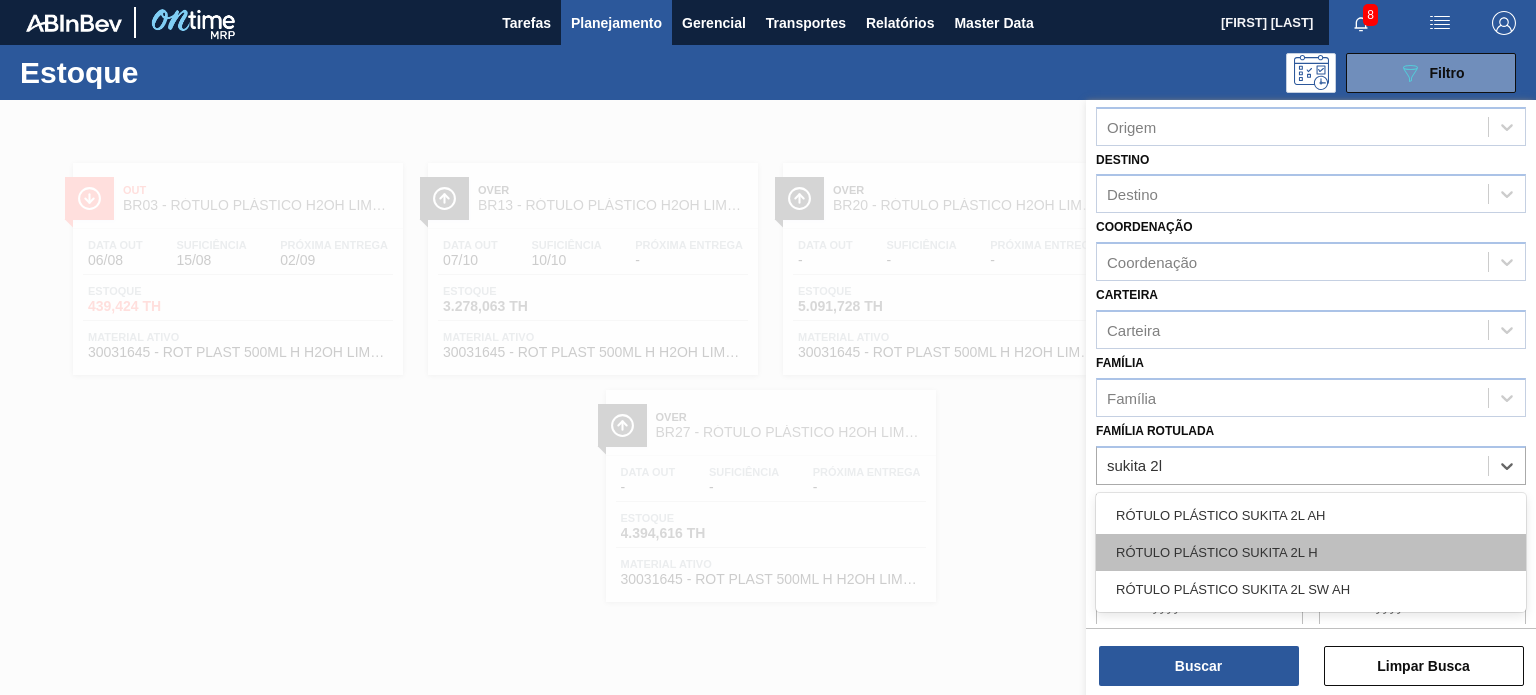 click on "RÓTULO PLÁSTICO SUKITA 2L H" at bounding box center [1311, 552] 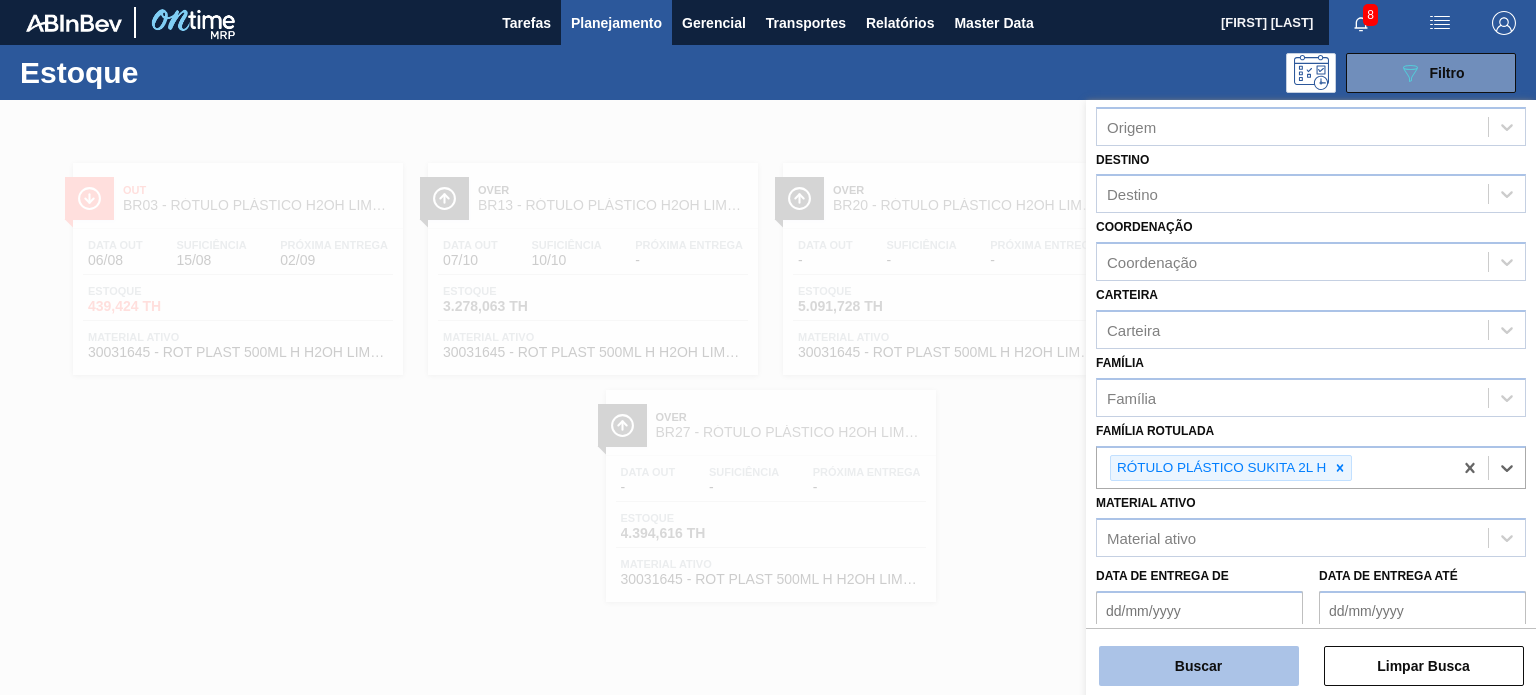 click on "Buscar" at bounding box center (1199, 666) 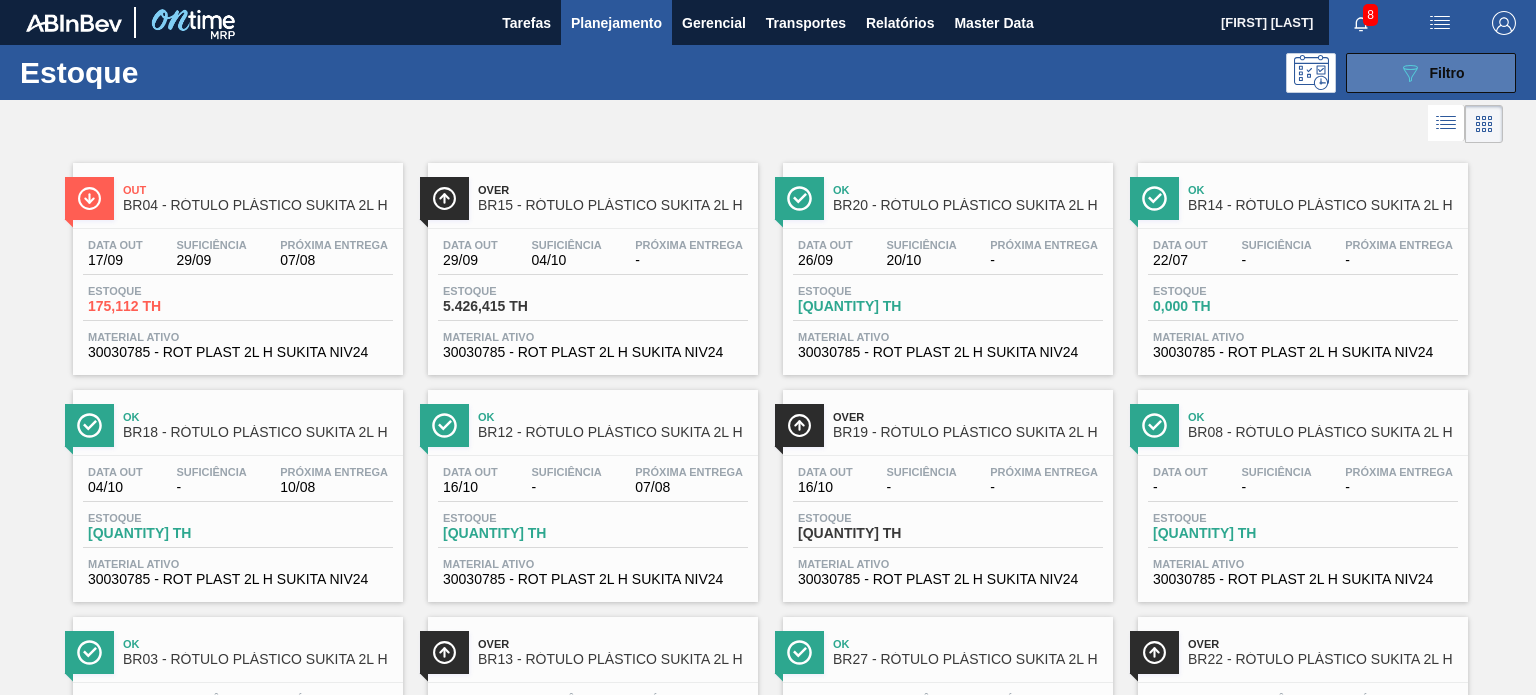 click on "089F7B8B-B2A5-4AFE-B5C0-19BA573D28AC" 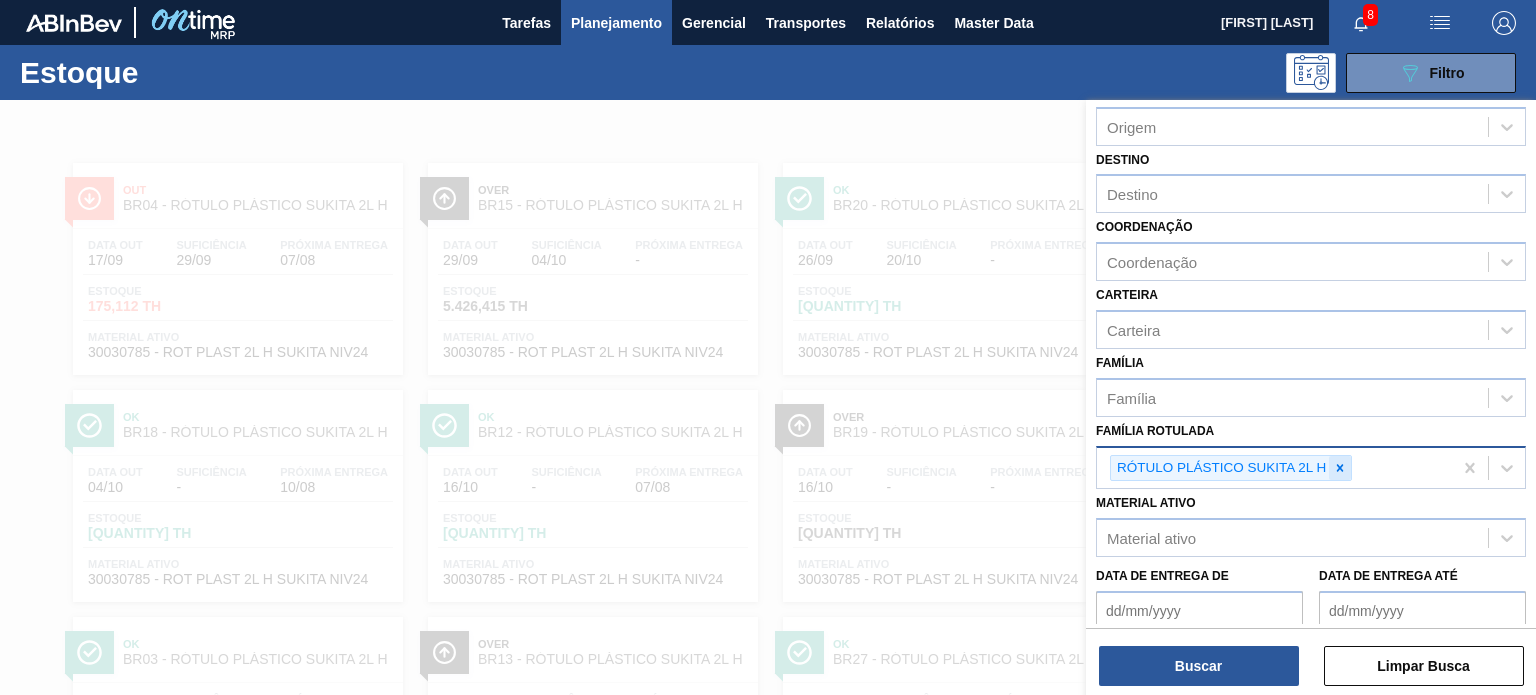 click 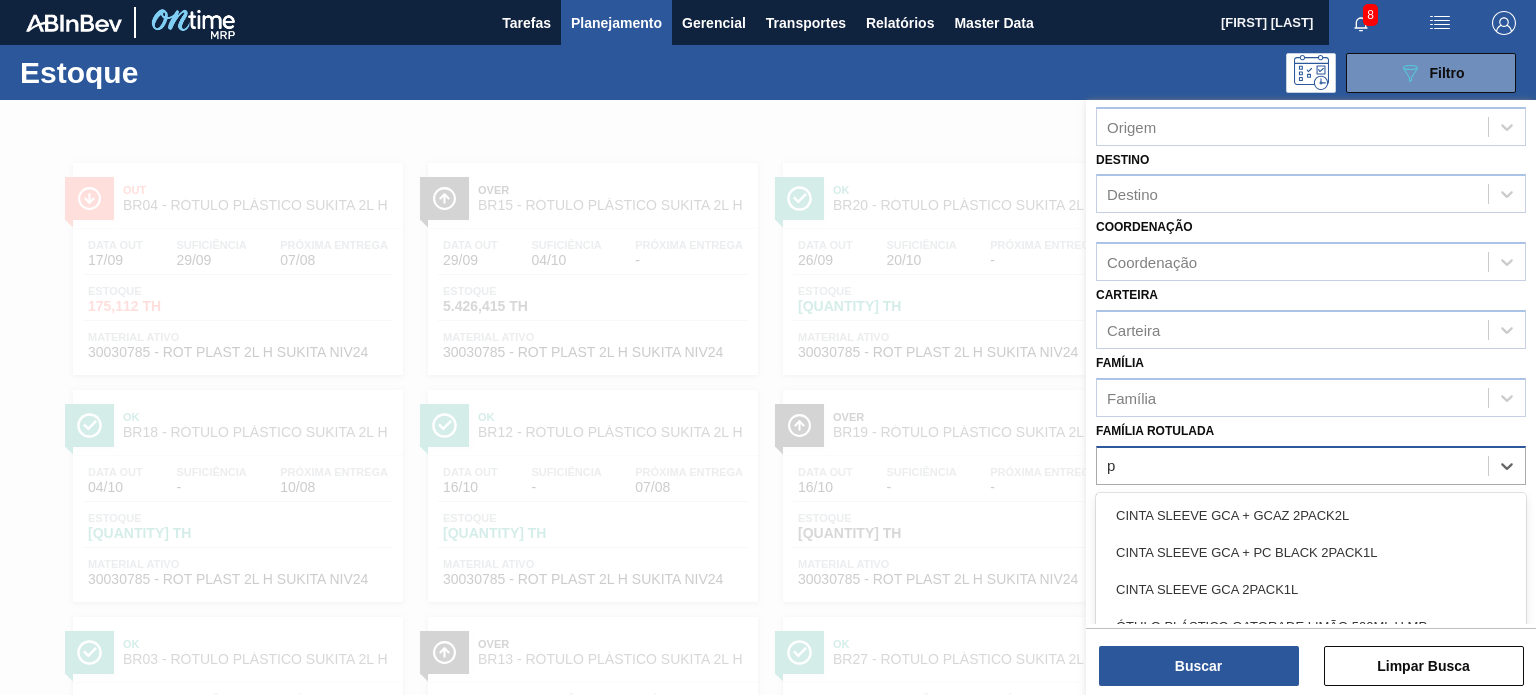 scroll, scrollTop: 101, scrollLeft: 0, axis: vertical 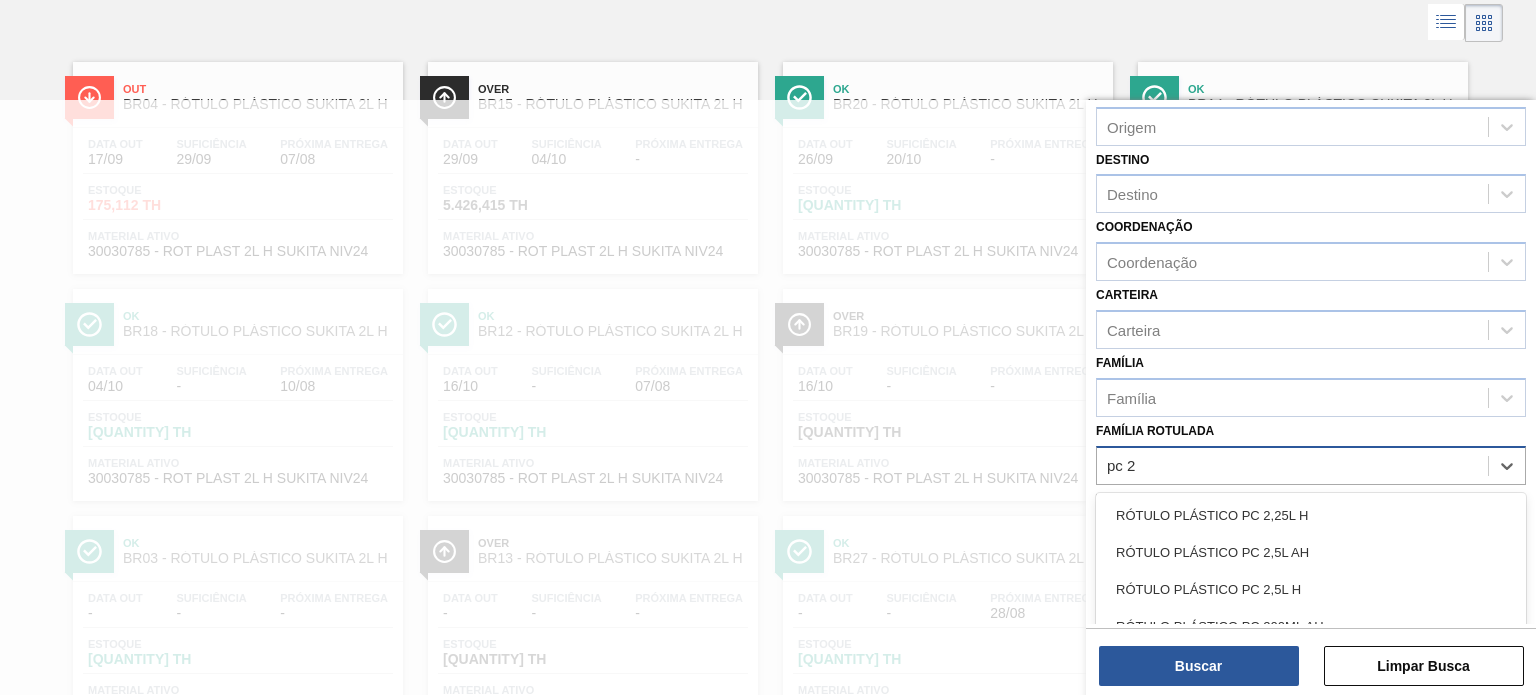 type on "pc 2l" 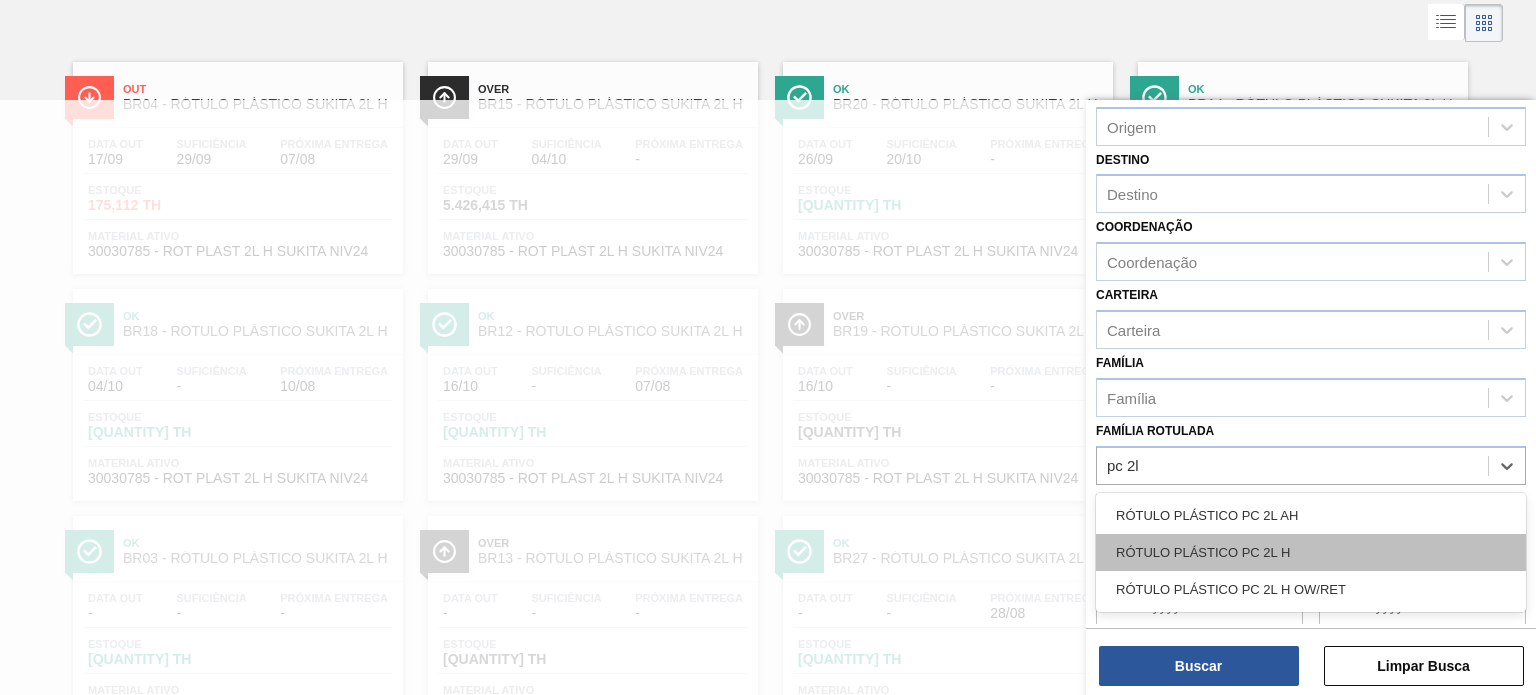 click on "RÓTULO PLÁSTICO PC 2L H" at bounding box center [1311, 552] 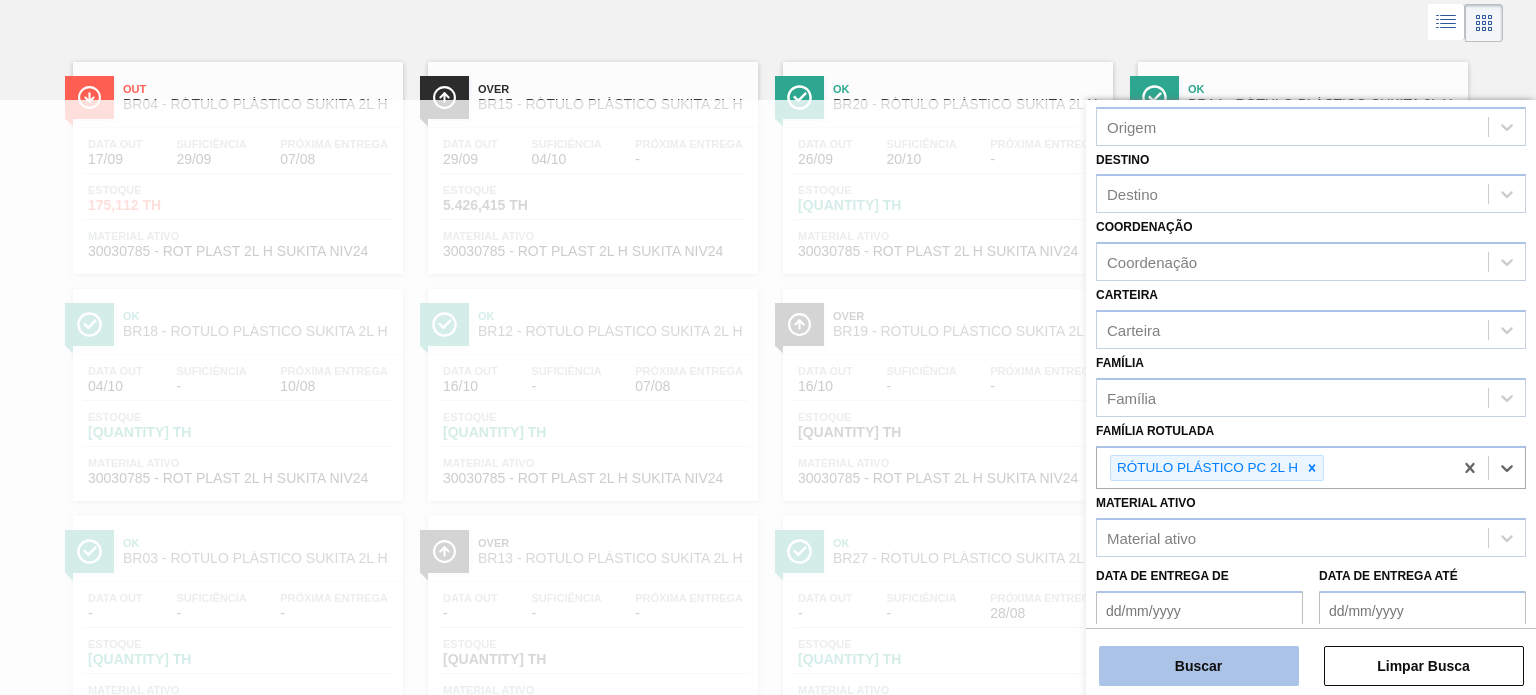 click on "Buscar" at bounding box center [1199, 666] 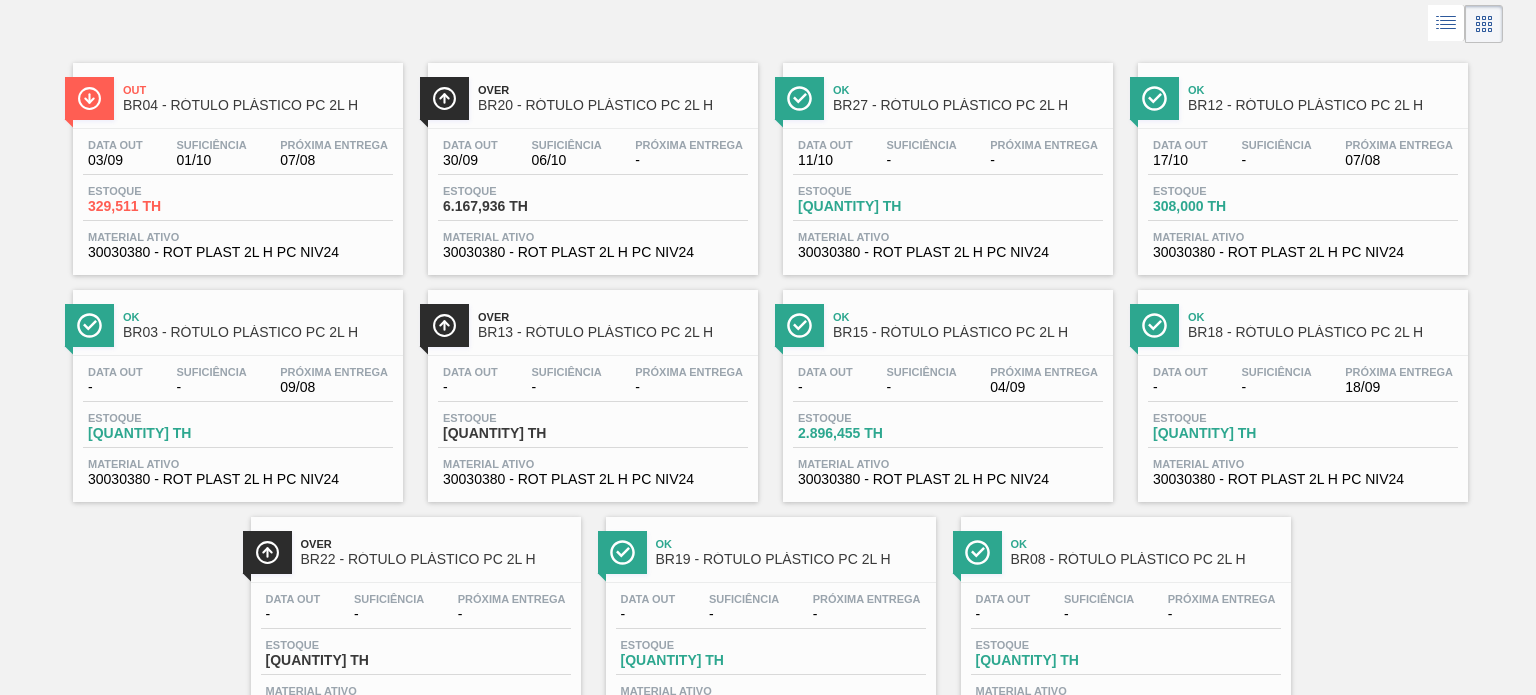 scroll, scrollTop: 0, scrollLeft: 0, axis: both 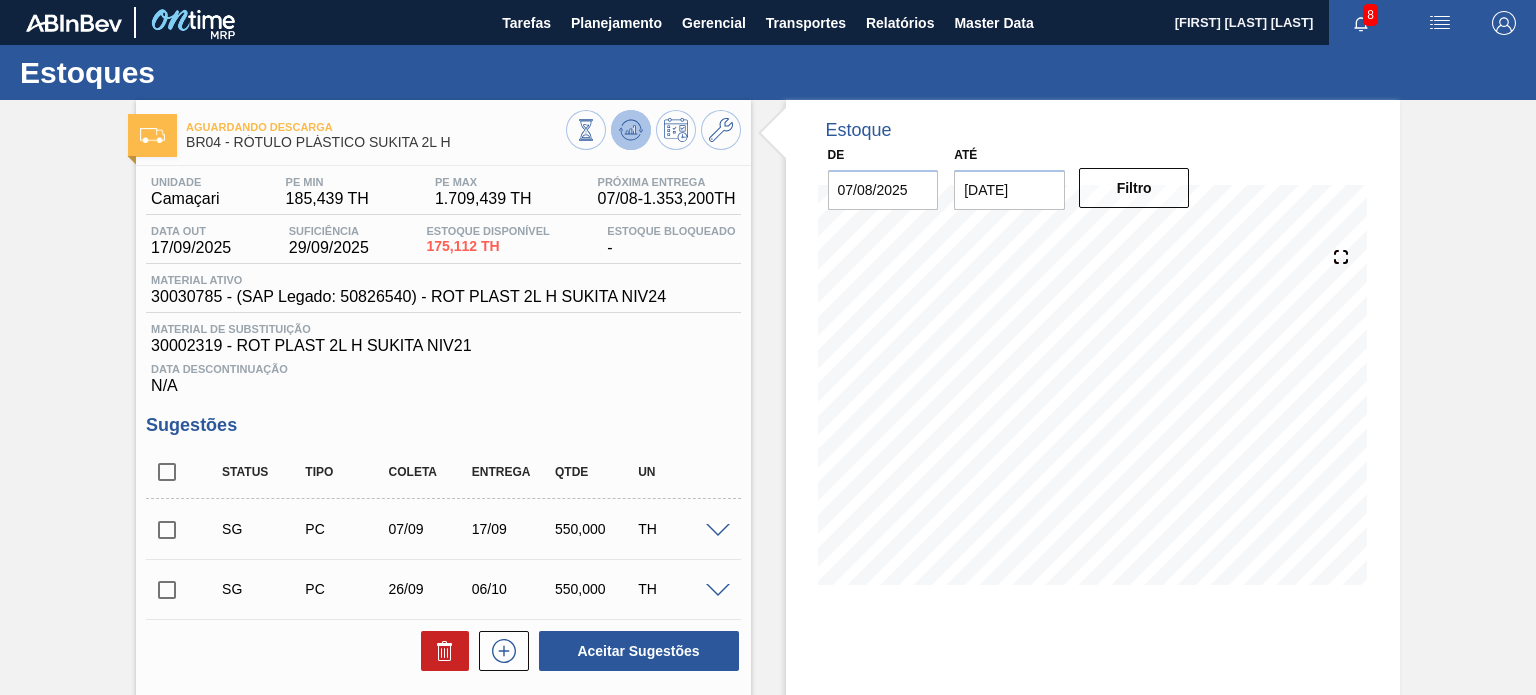 click 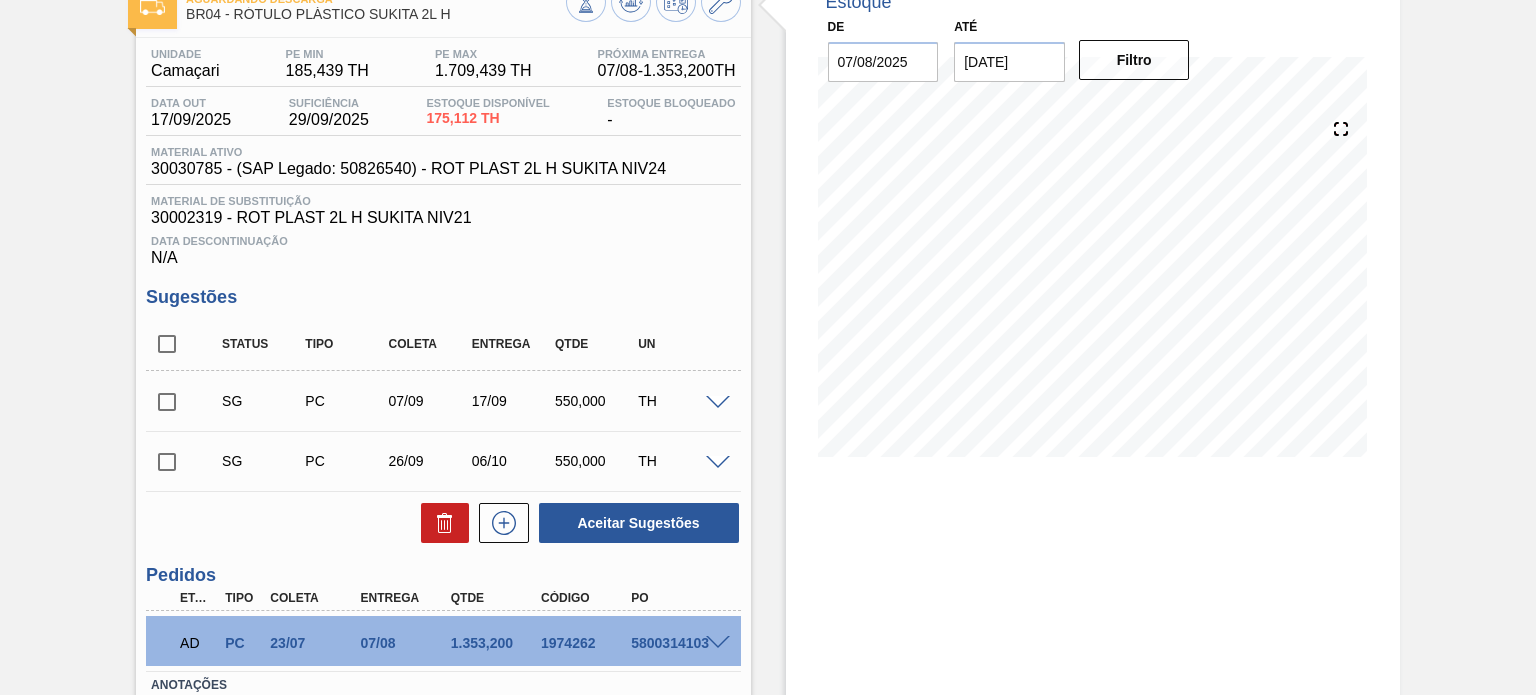scroll, scrollTop: 0, scrollLeft: 0, axis: both 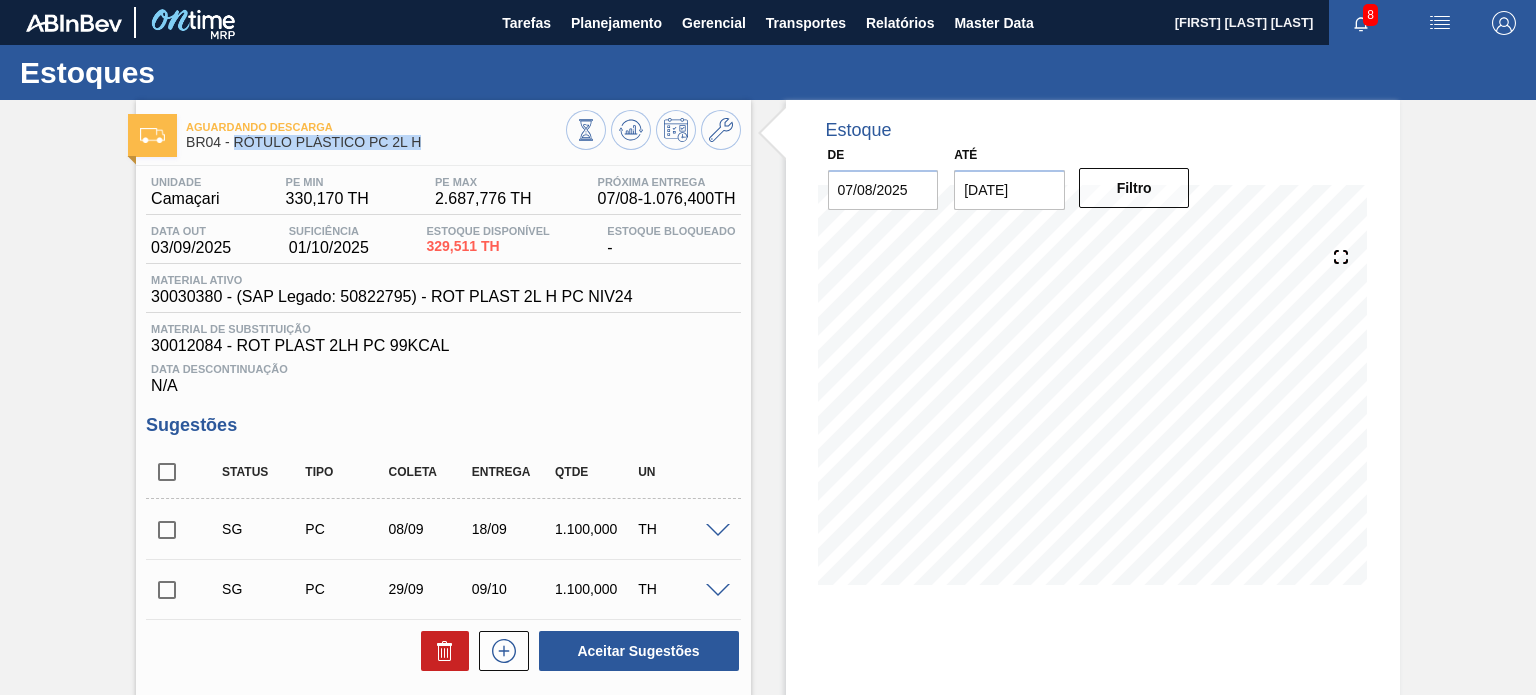 drag, startPoint x: 387, startPoint y: 143, endPoint x: 325, endPoint y: 243, distance: 117.66053 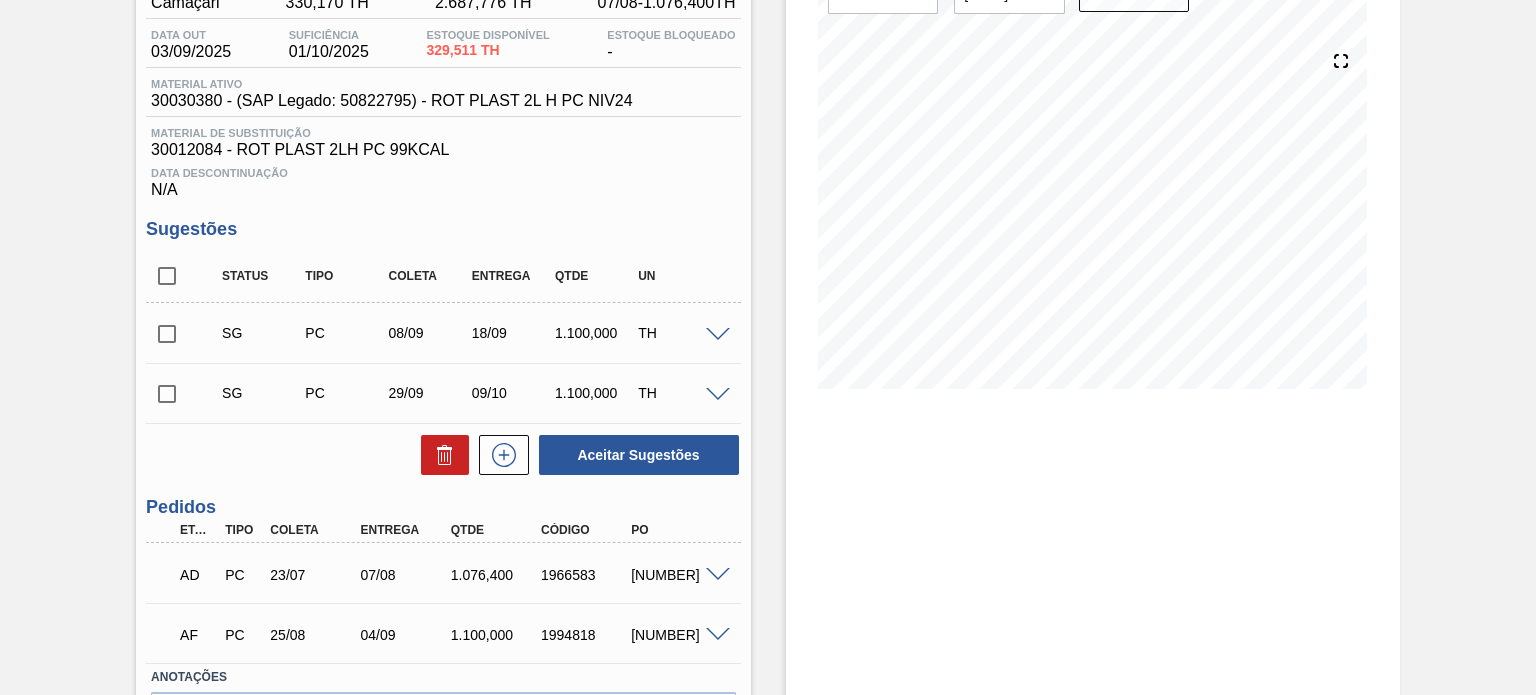 scroll, scrollTop: 200, scrollLeft: 0, axis: vertical 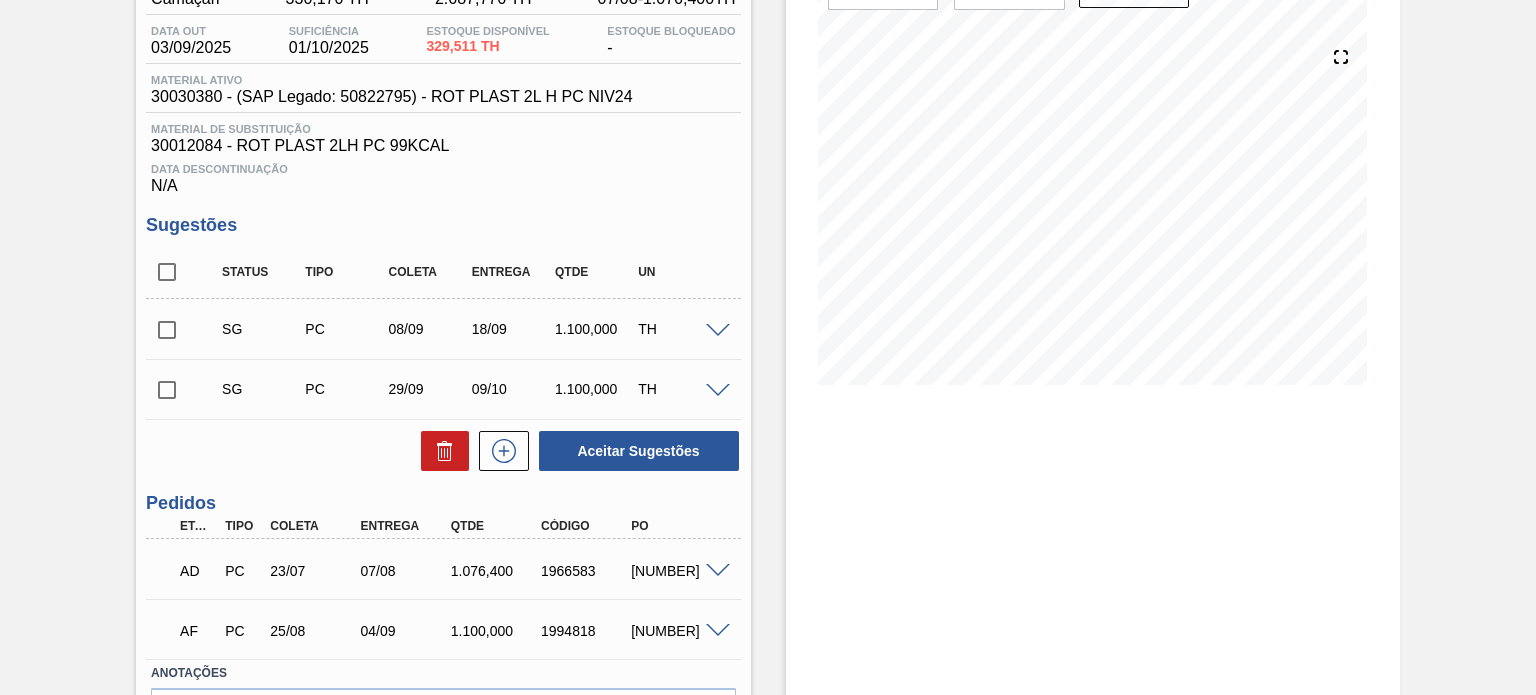 click at bounding box center [167, 330] 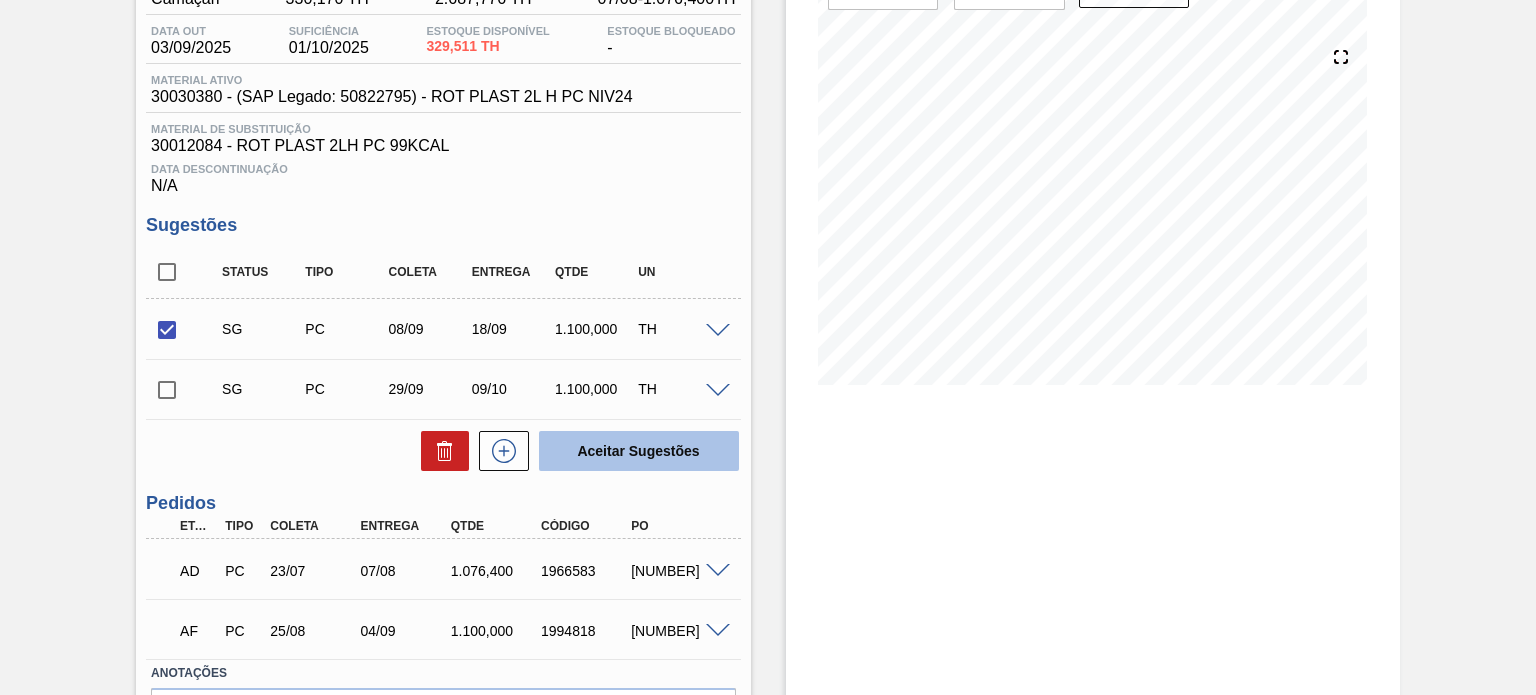 click on "Aceitar Sugestões" at bounding box center (639, 451) 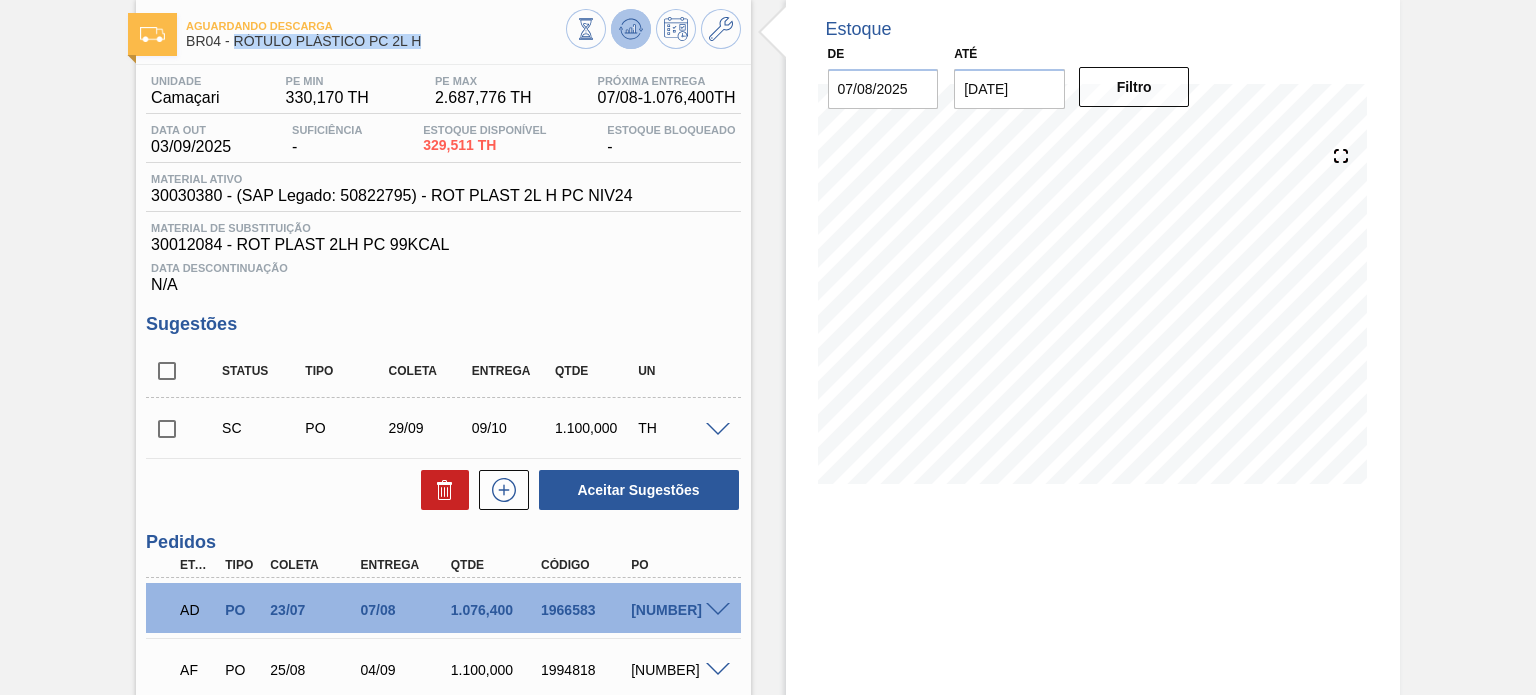 scroll, scrollTop: 0, scrollLeft: 0, axis: both 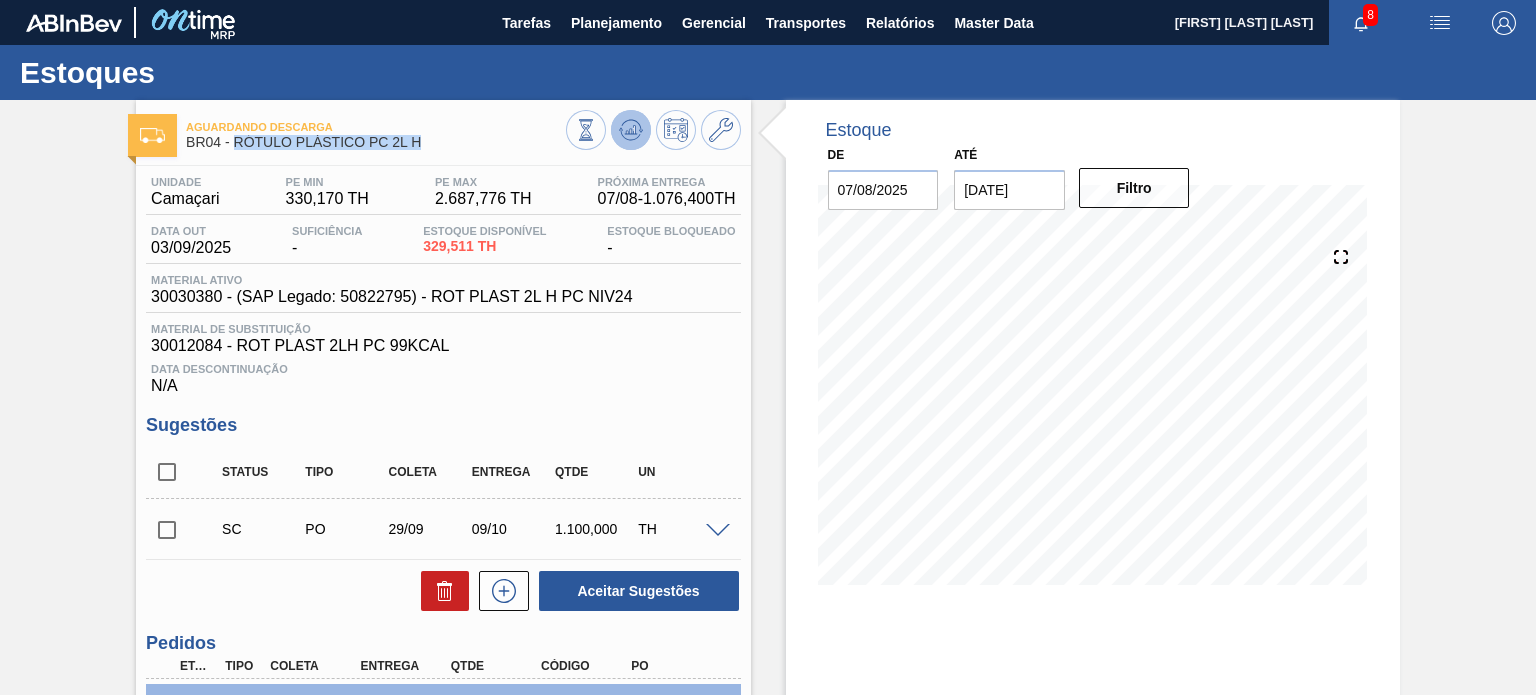 click 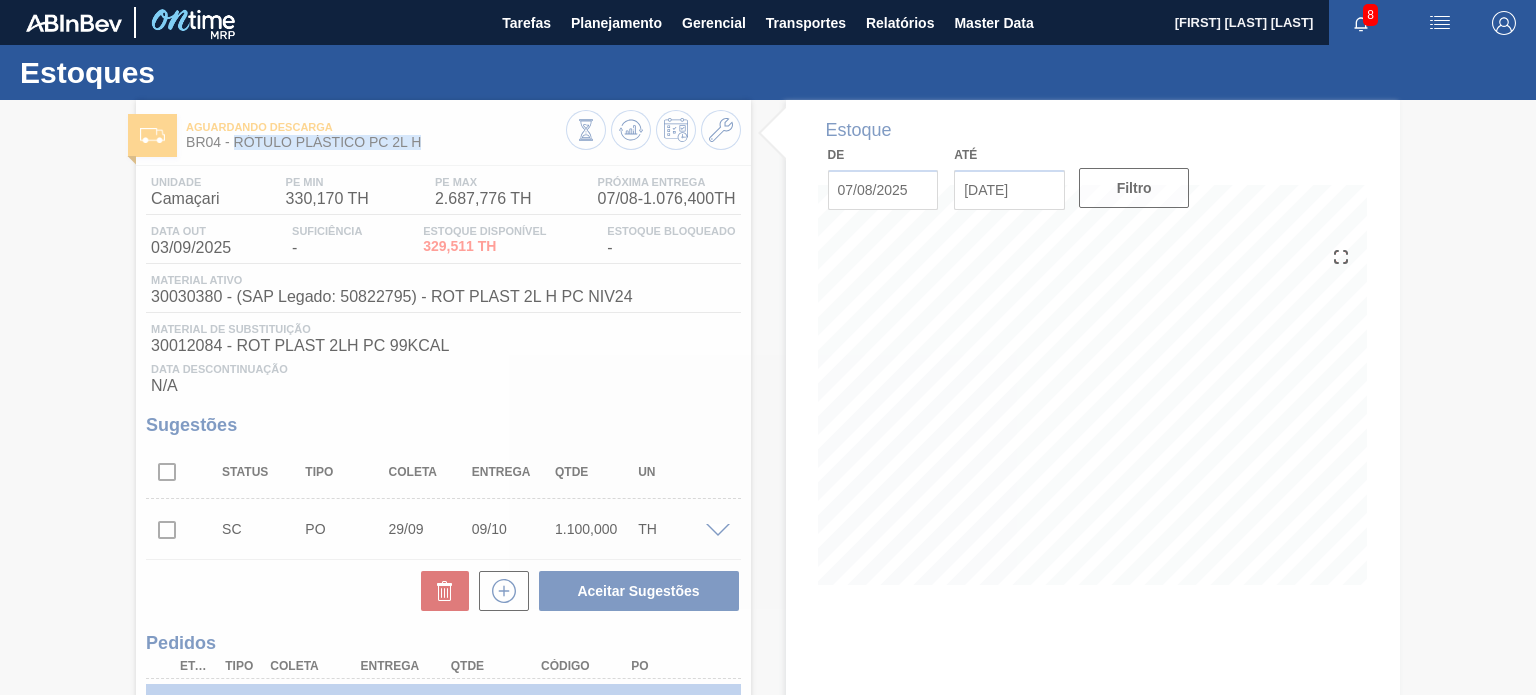 type 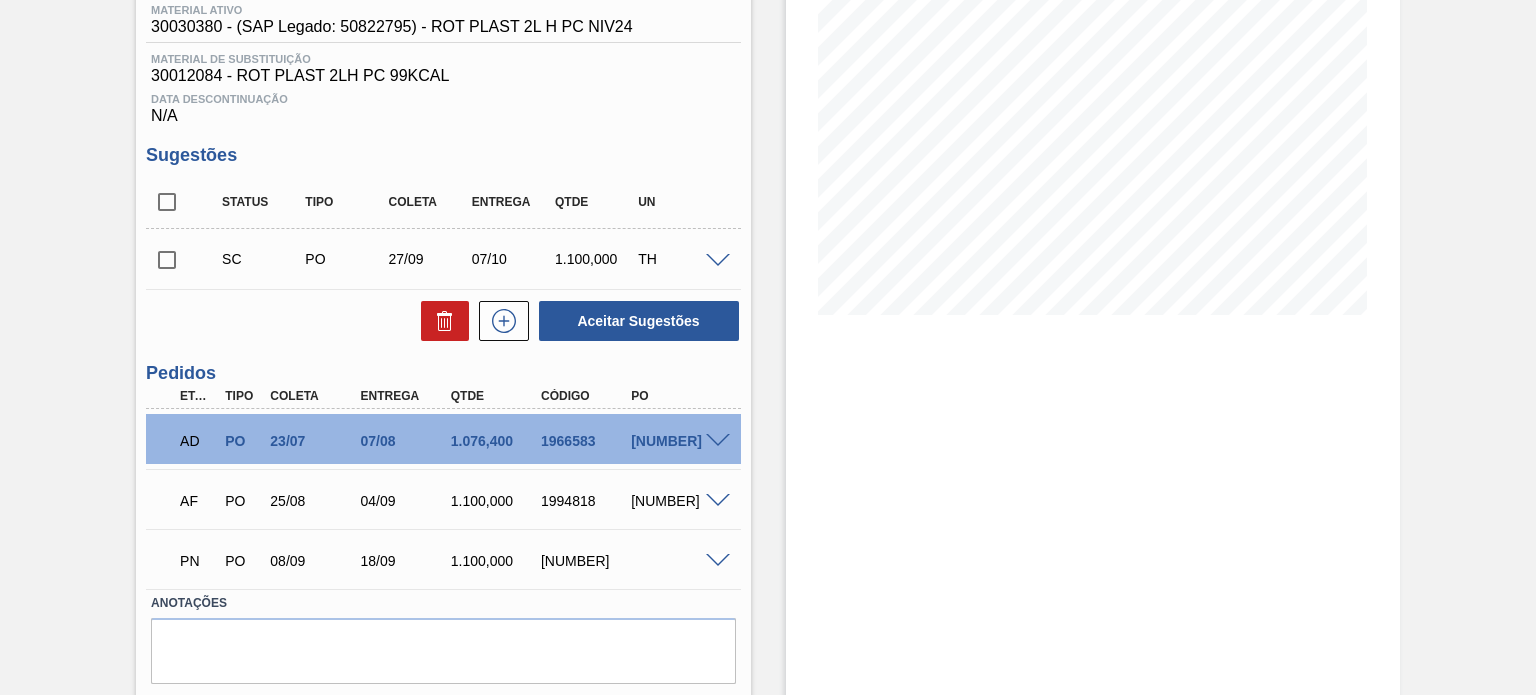 scroll, scrollTop: 300, scrollLeft: 0, axis: vertical 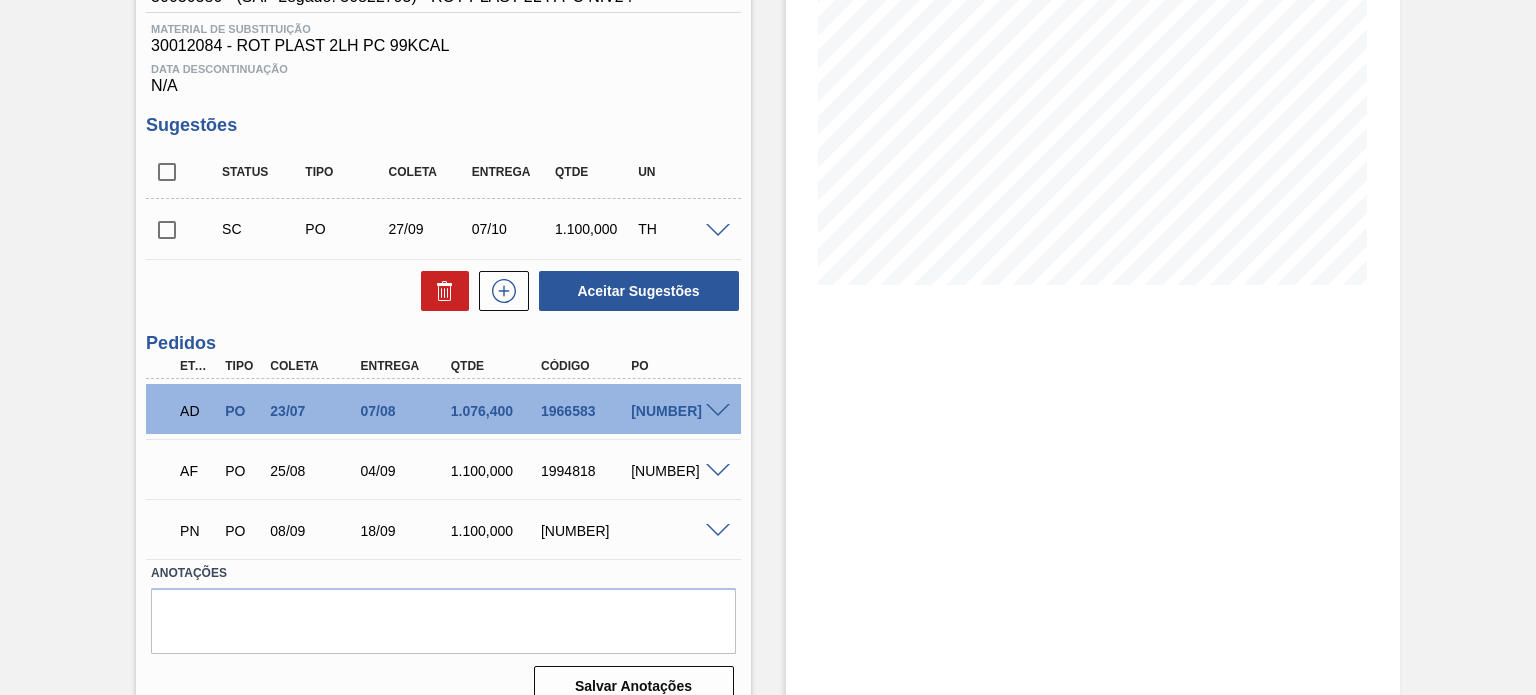 click on "2004328" at bounding box center [585, 531] 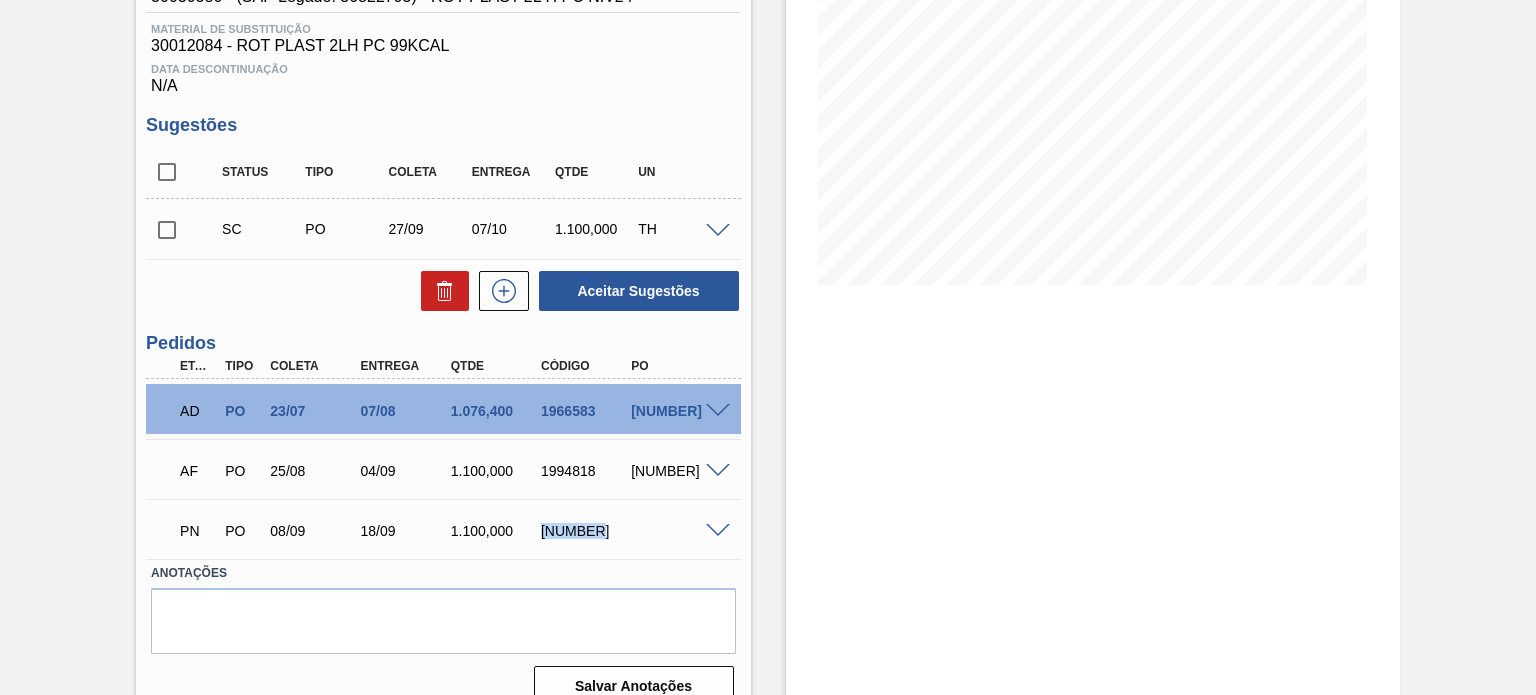 click on "2004328" at bounding box center (585, 531) 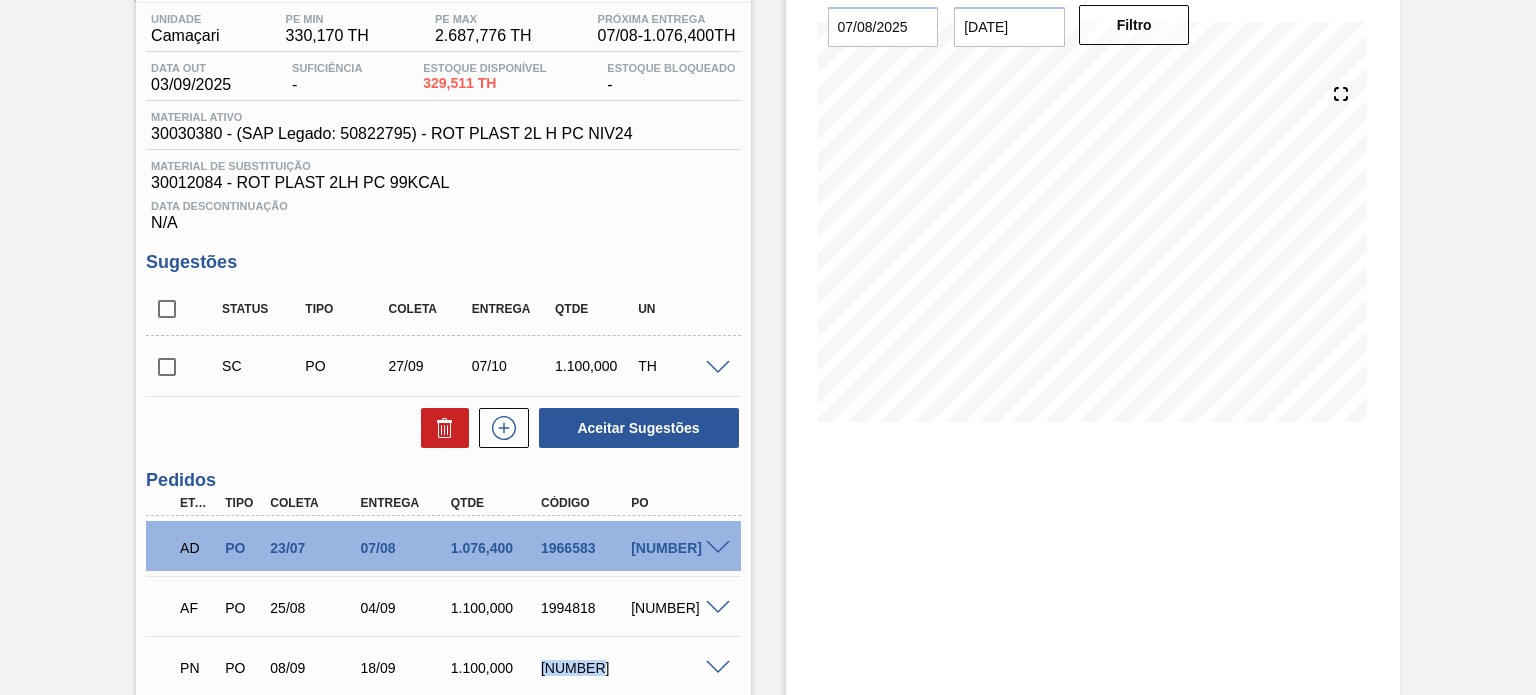 scroll, scrollTop: 0, scrollLeft: 0, axis: both 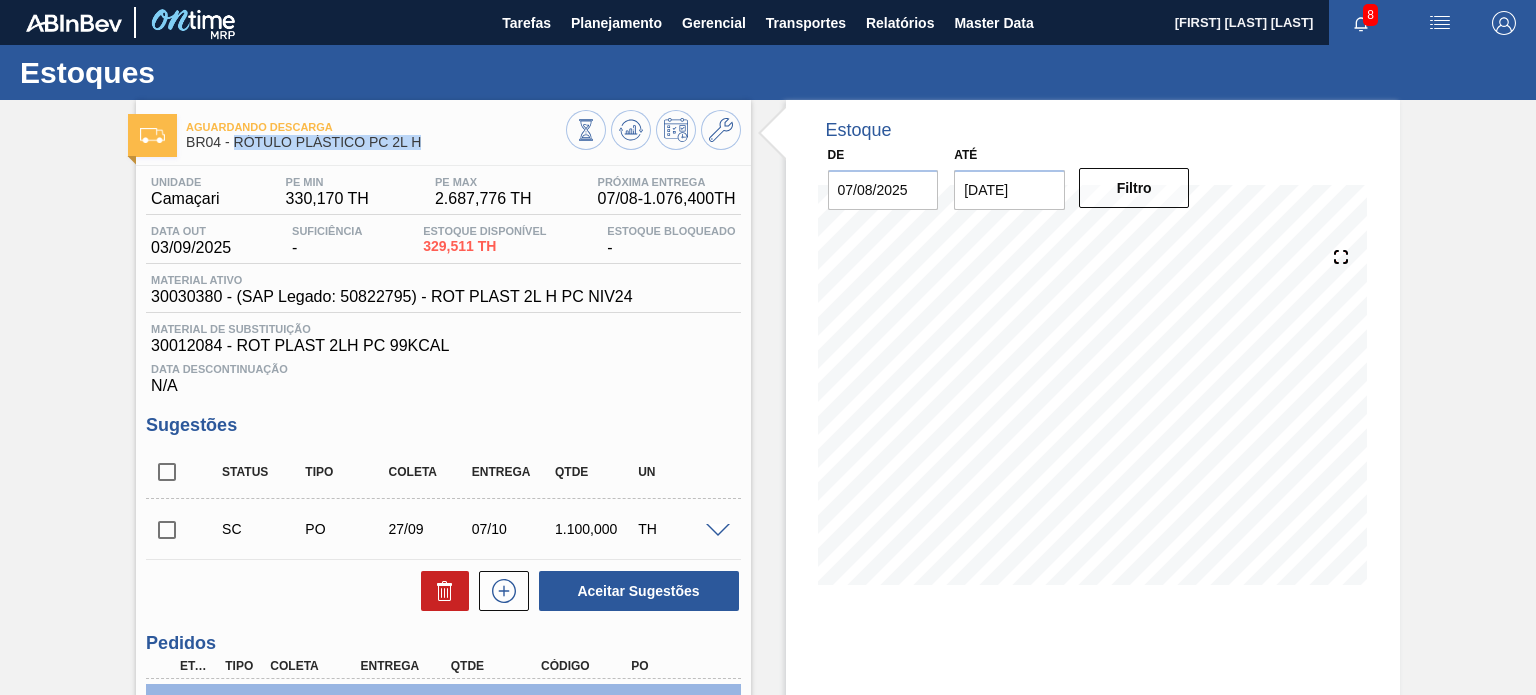 drag, startPoint x: 424, startPoint y: 146, endPoint x: 233, endPoint y: 151, distance: 191.06543 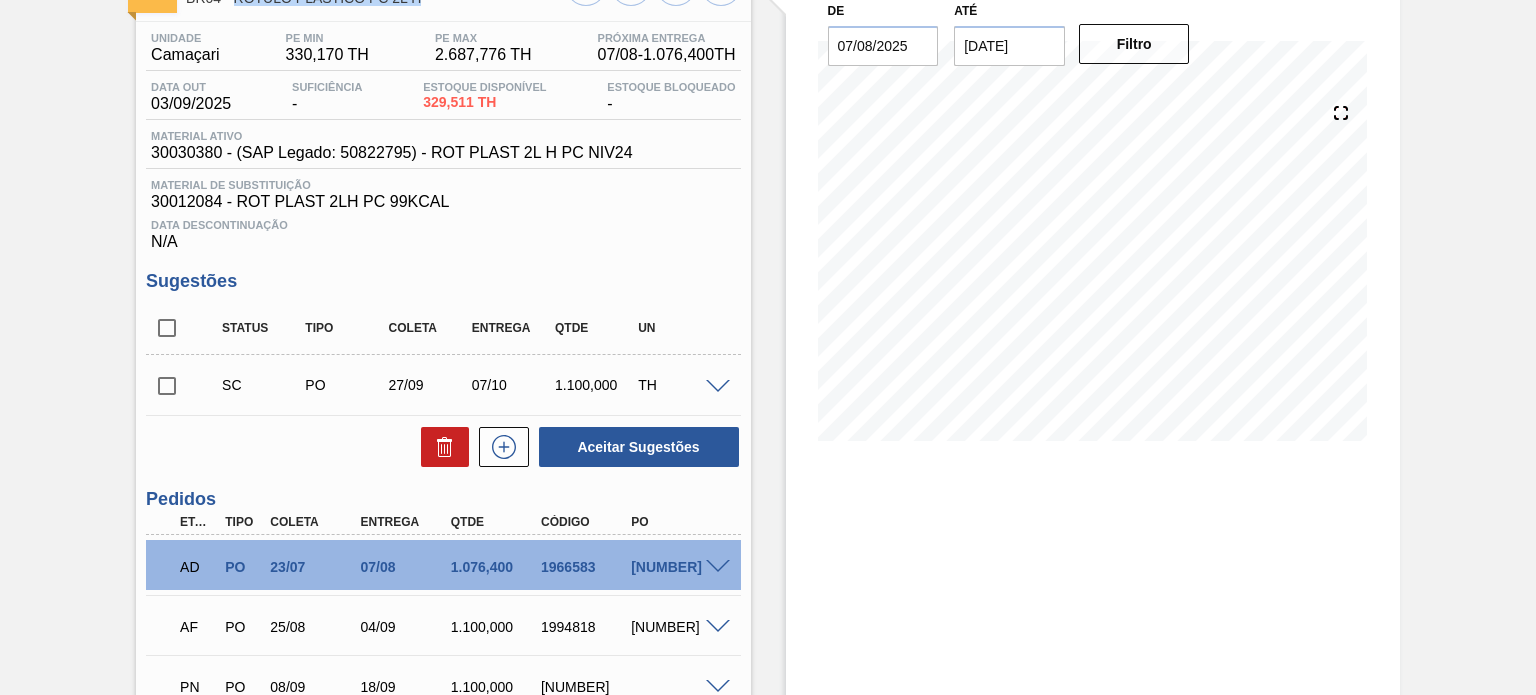 scroll, scrollTop: 128, scrollLeft: 0, axis: vertical 